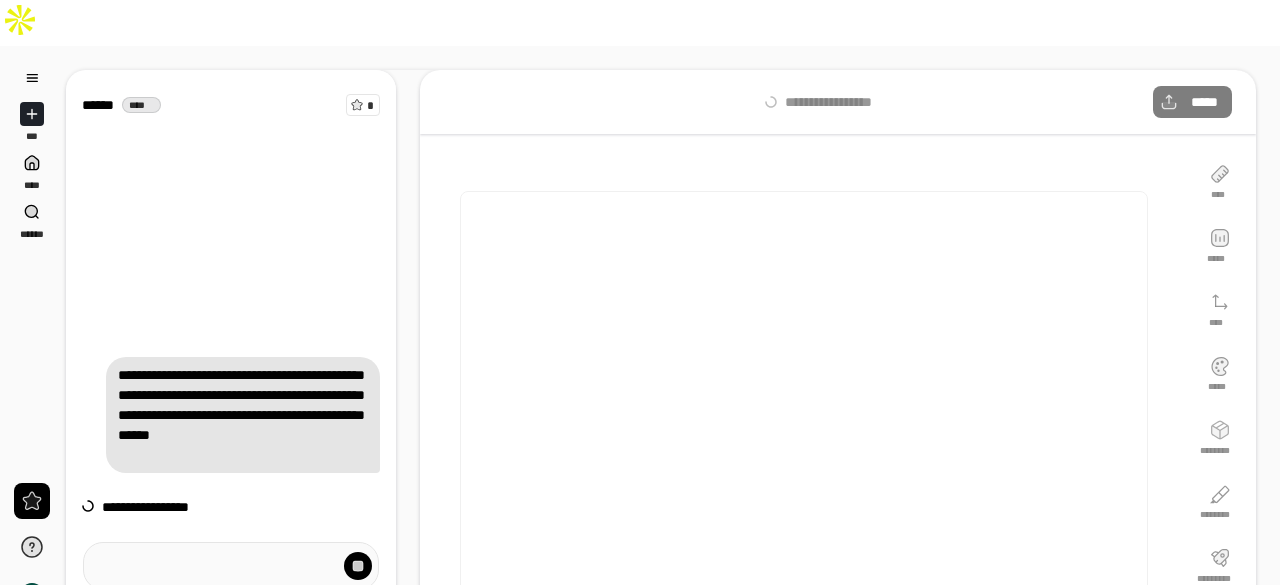 scroll, scrollTop: 0, scrollLeft: 0, axis: both 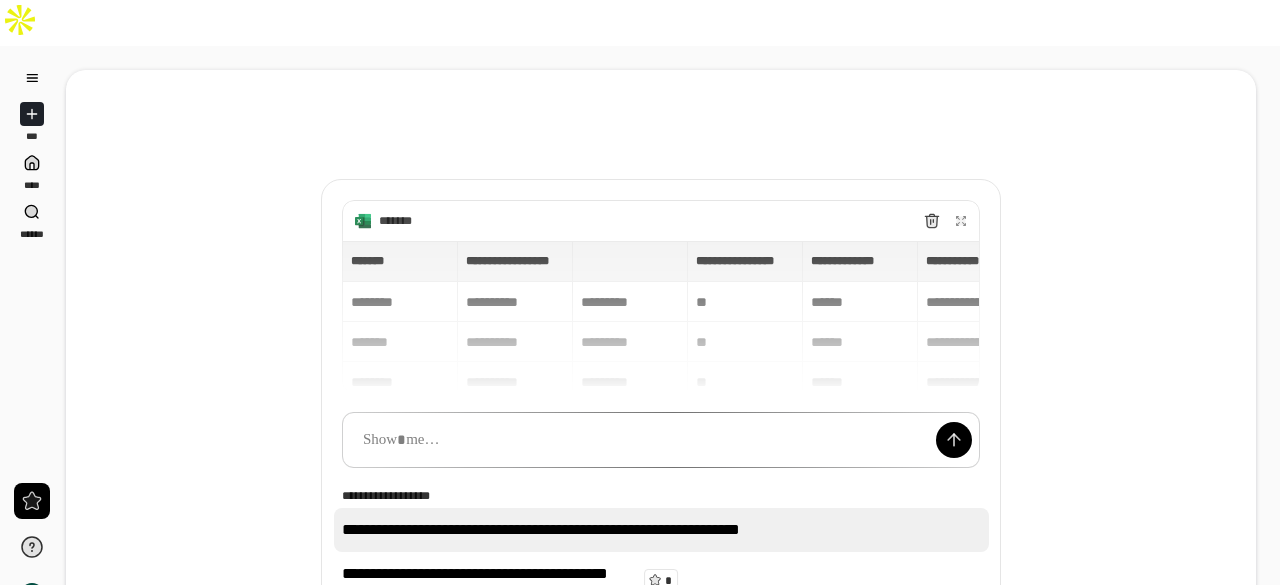 click on "**********" at bounding box center (661, 530) 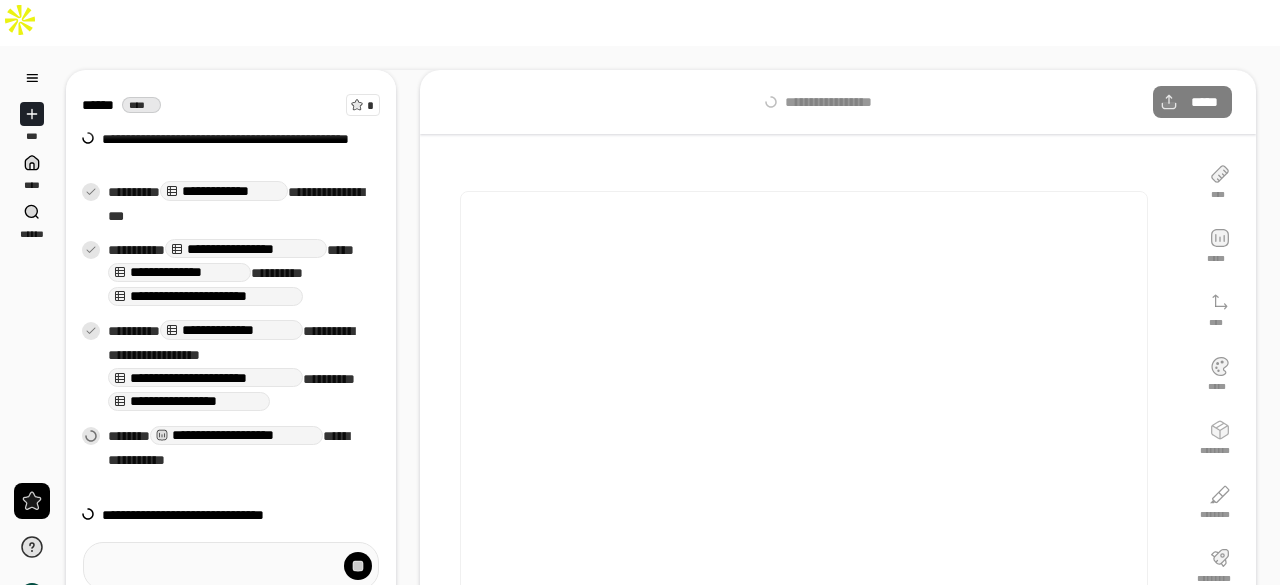 scroll, scrollTop: 104, scrollLeft: 0, axis: vertical 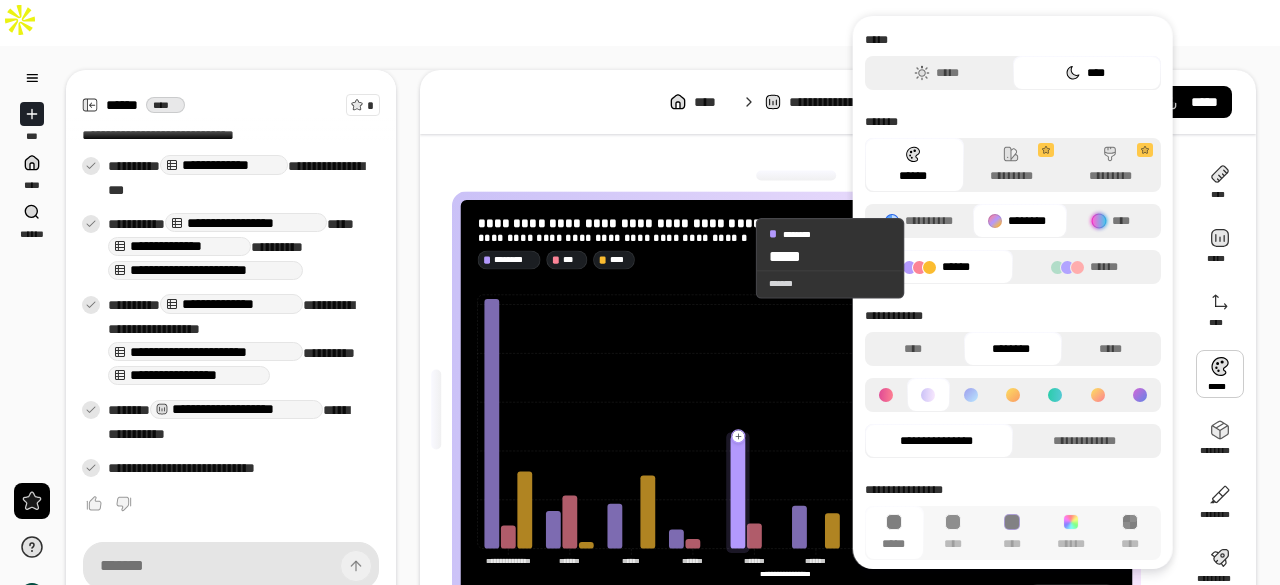click 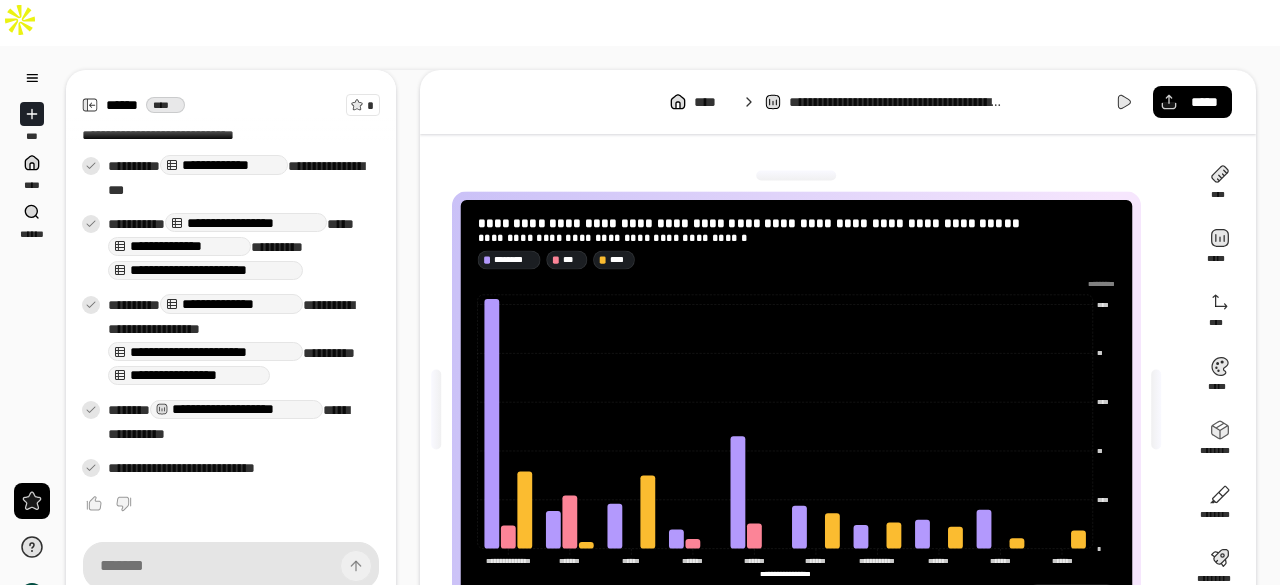 click at bounding box center (1099, 283) 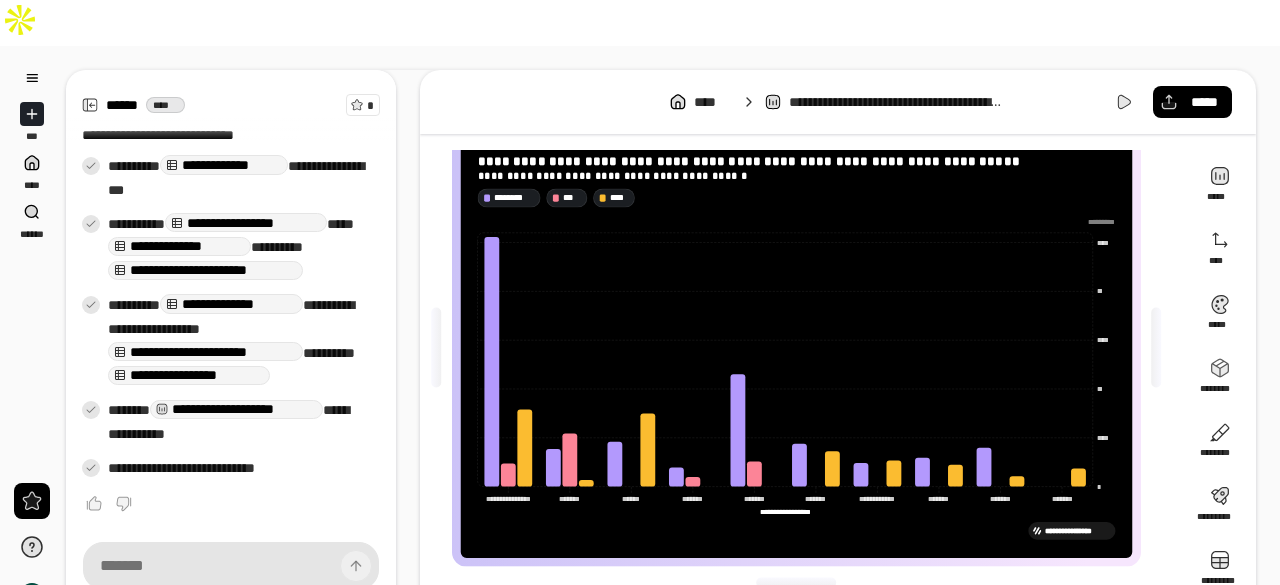 scroll, scrollTop: 0, scrollLeft: 0, axis: both 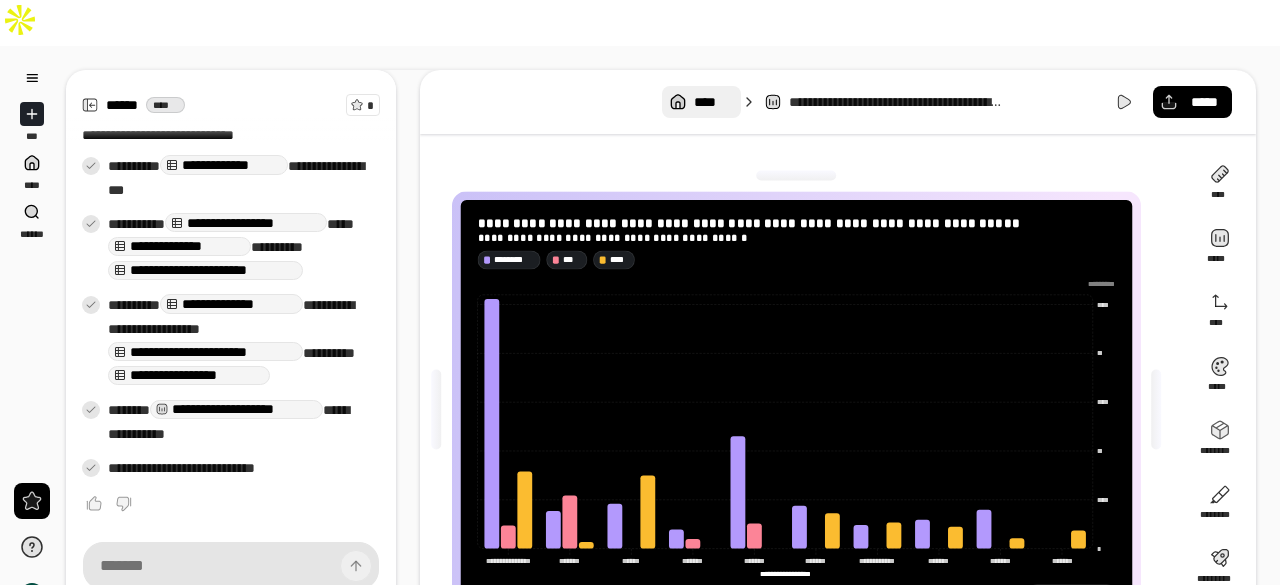 click on "****" at bounding box center (713, 102) 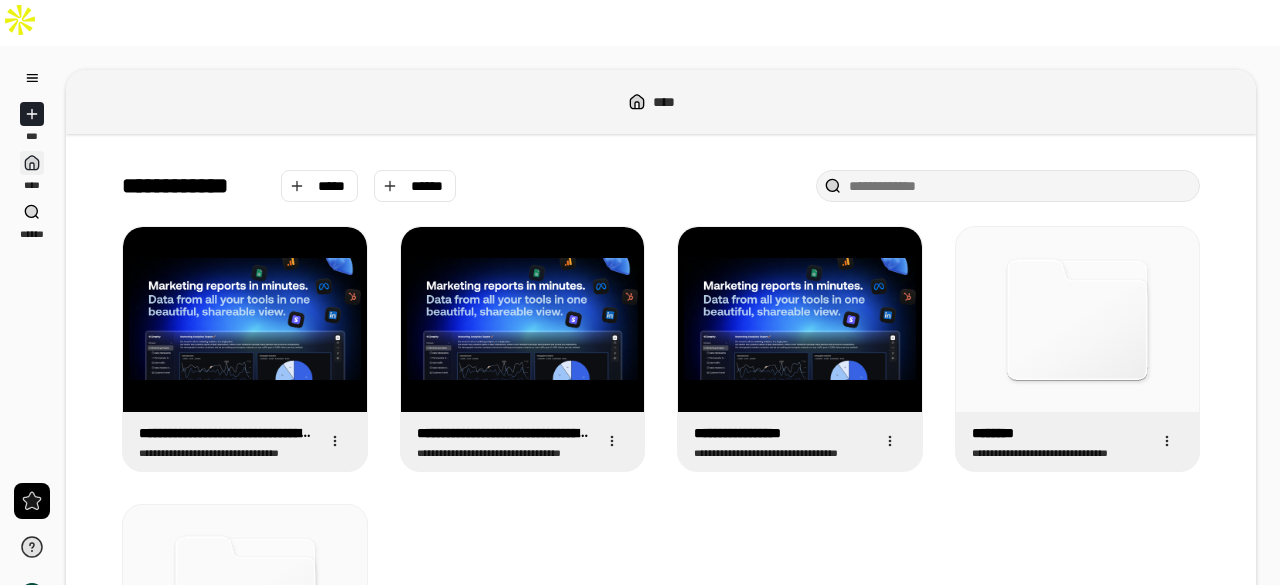 click 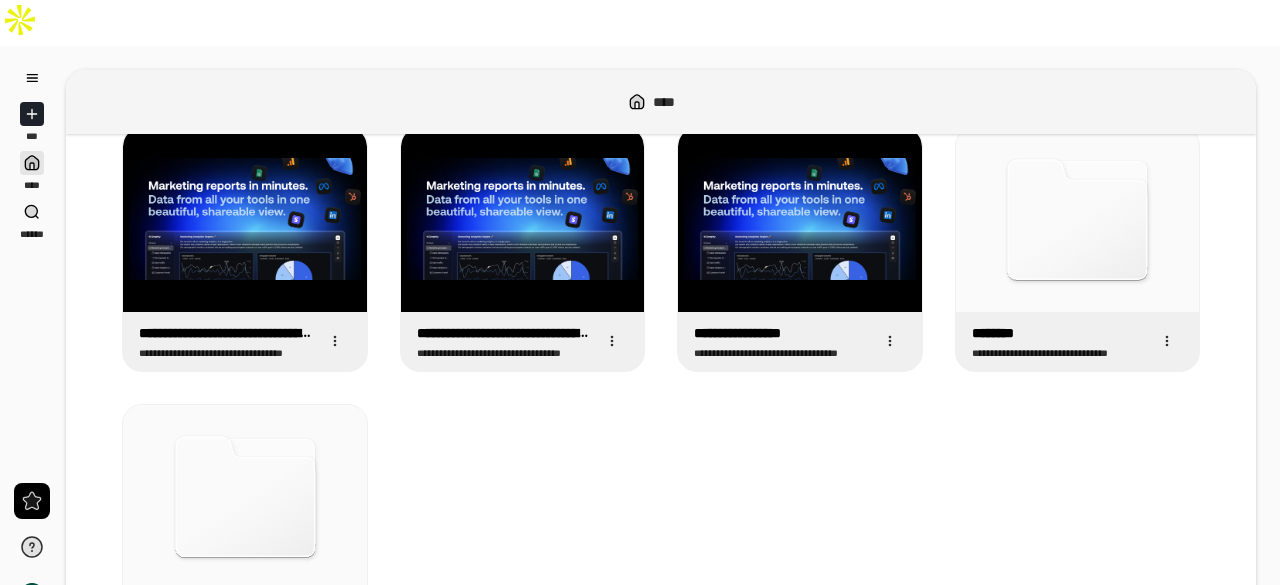 scroll, scrollTop: 98, scrollLeft: 0, axis: vertical 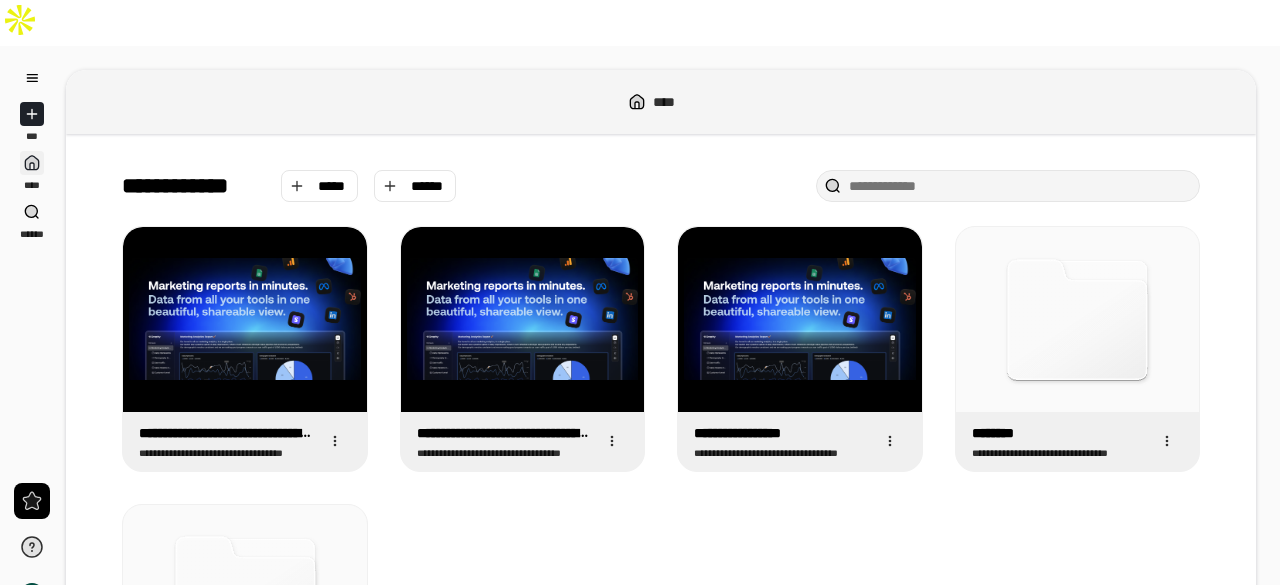 click 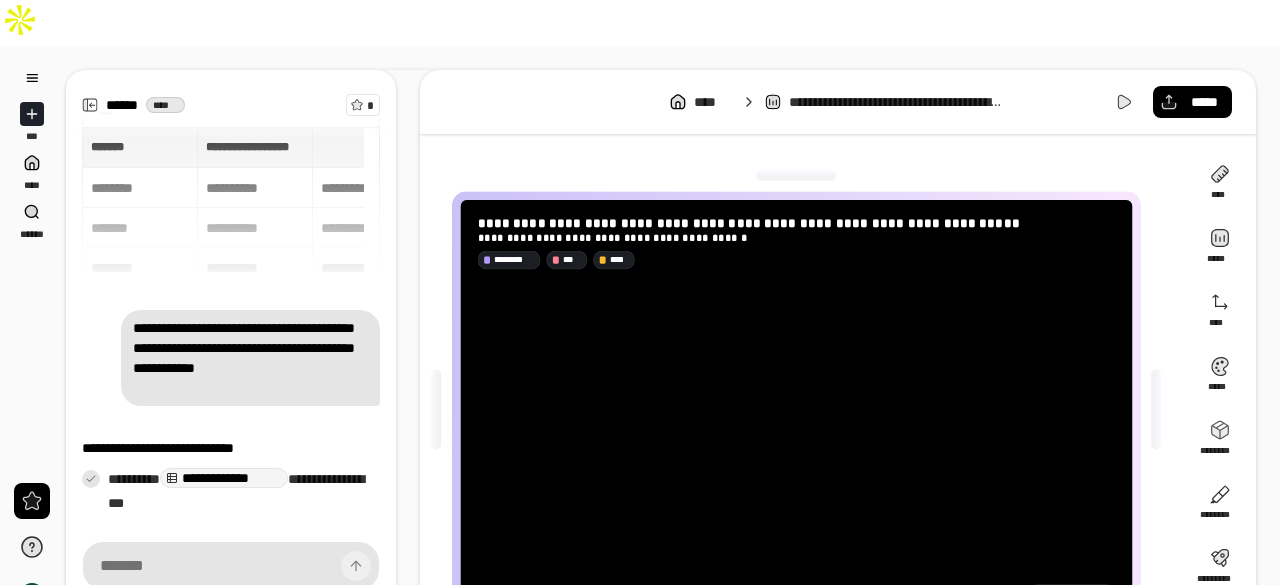 scroll, scrollTop: 312, scrollLeft: 0, axis: vertical 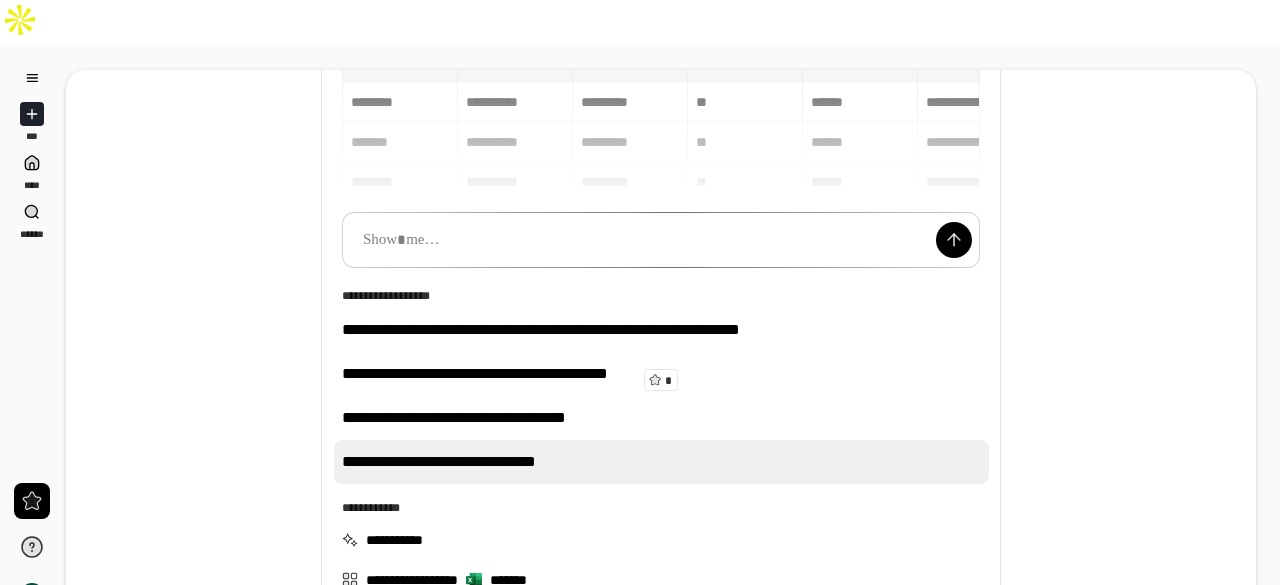 click on "**********" at bounding box center (661, 462) 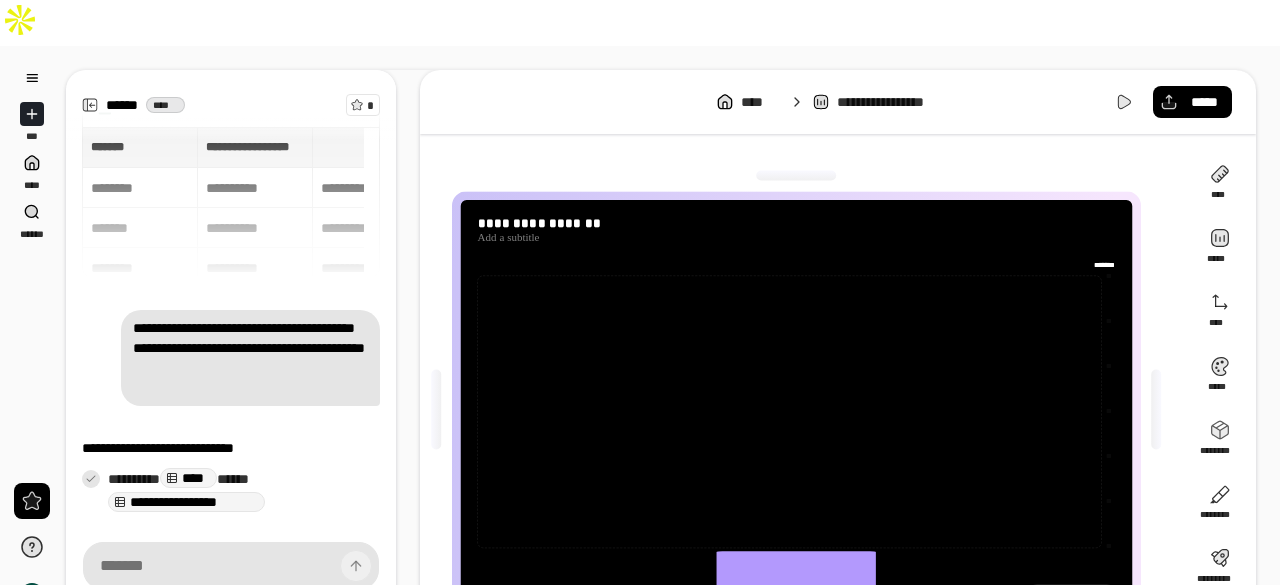 scroll, scrollTop: 183, scrollLeft: 0, axis: vertical 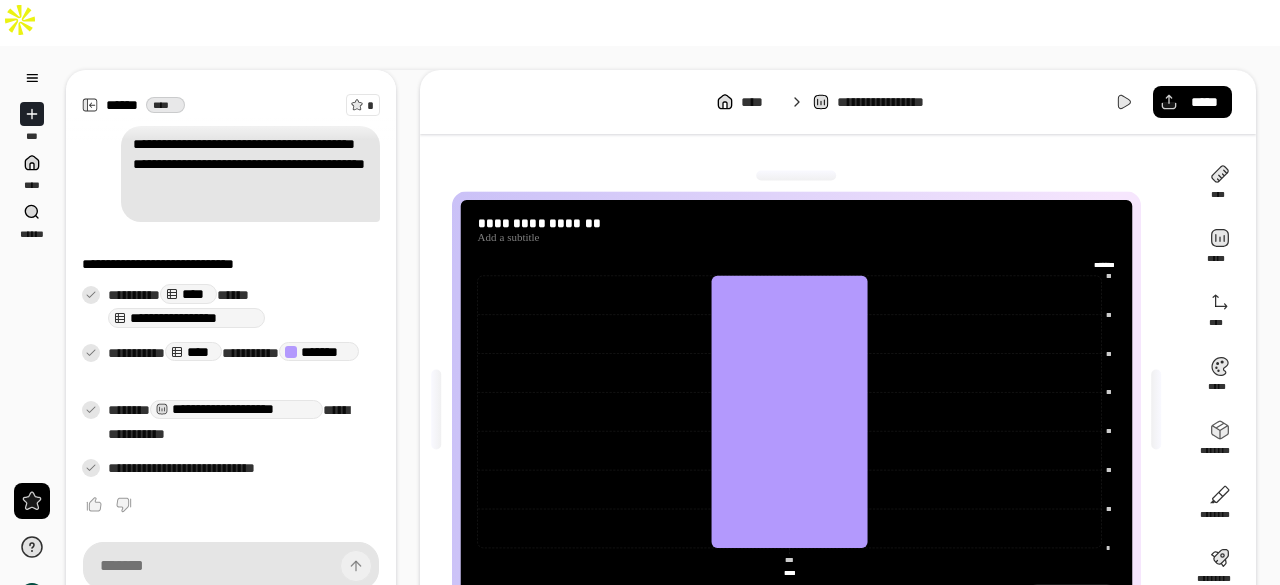 click on "**********" at bounding box center (186, 317) 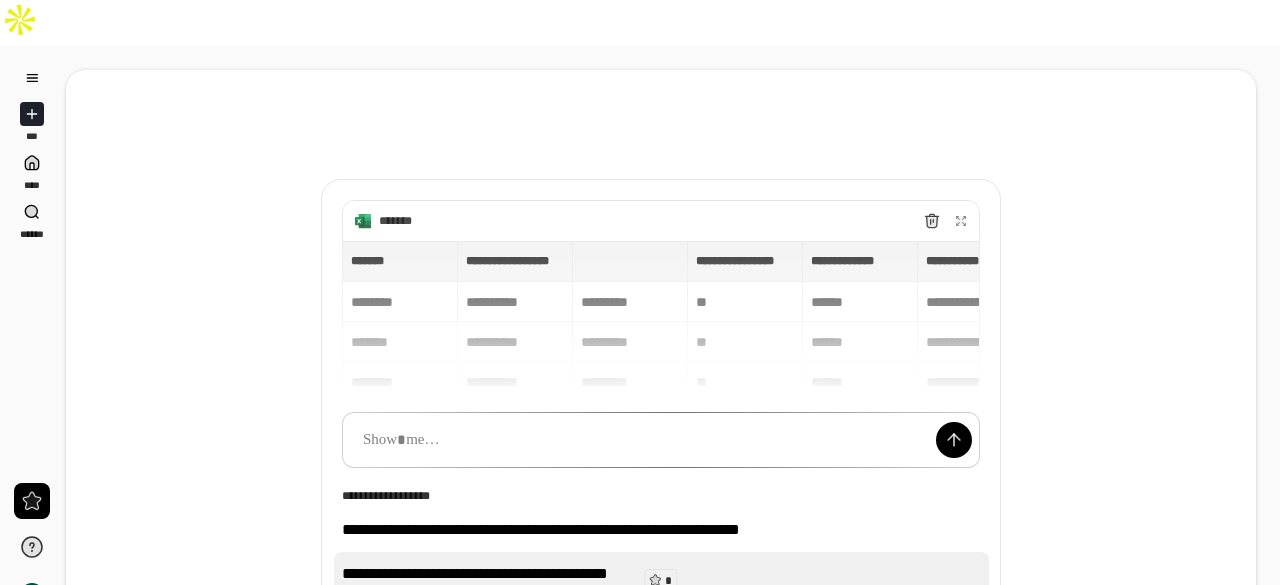 click on "**********" at bounding box center [661, 574] 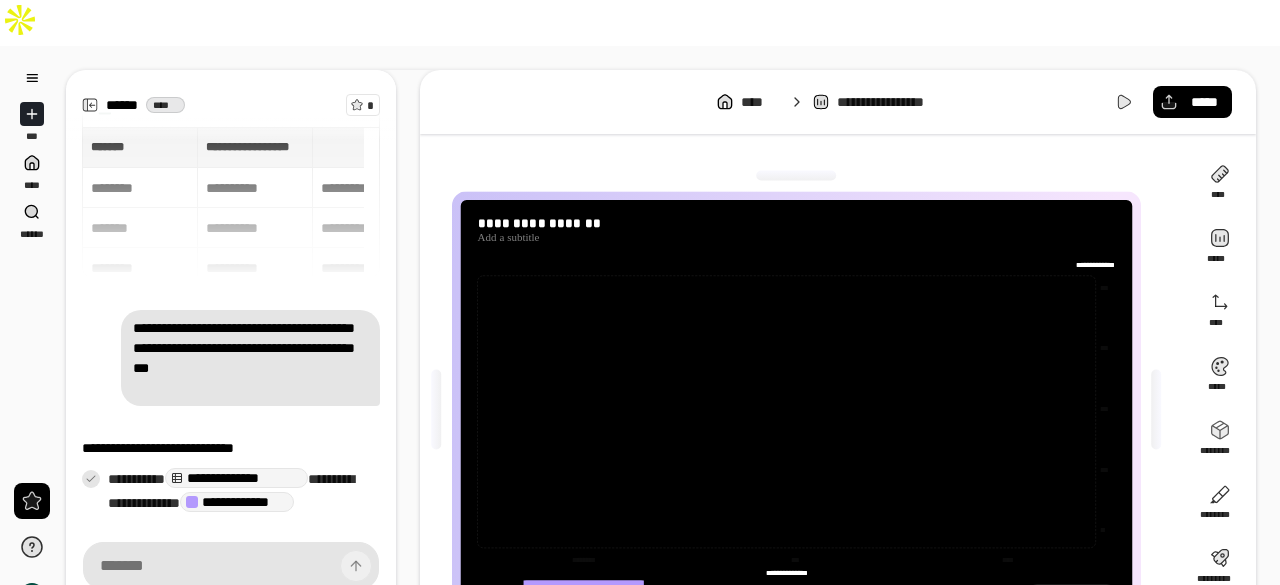 scroll, scrollTop: 150, scrollLeft: 0, axis: vertical 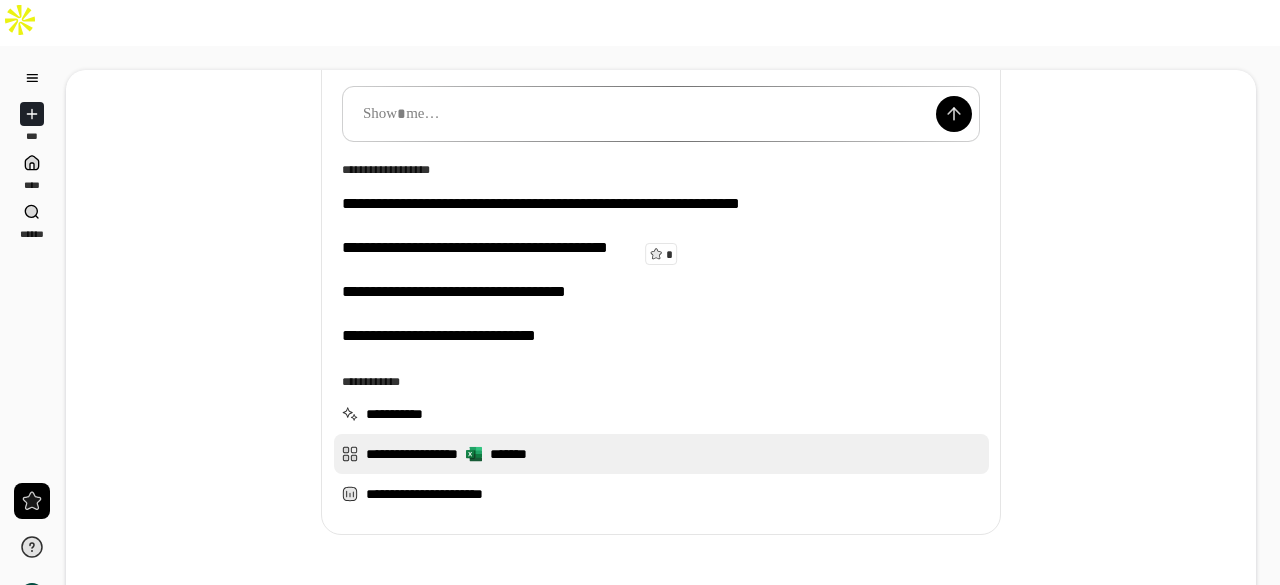 click on "**********" at bounding box center (661, 454) 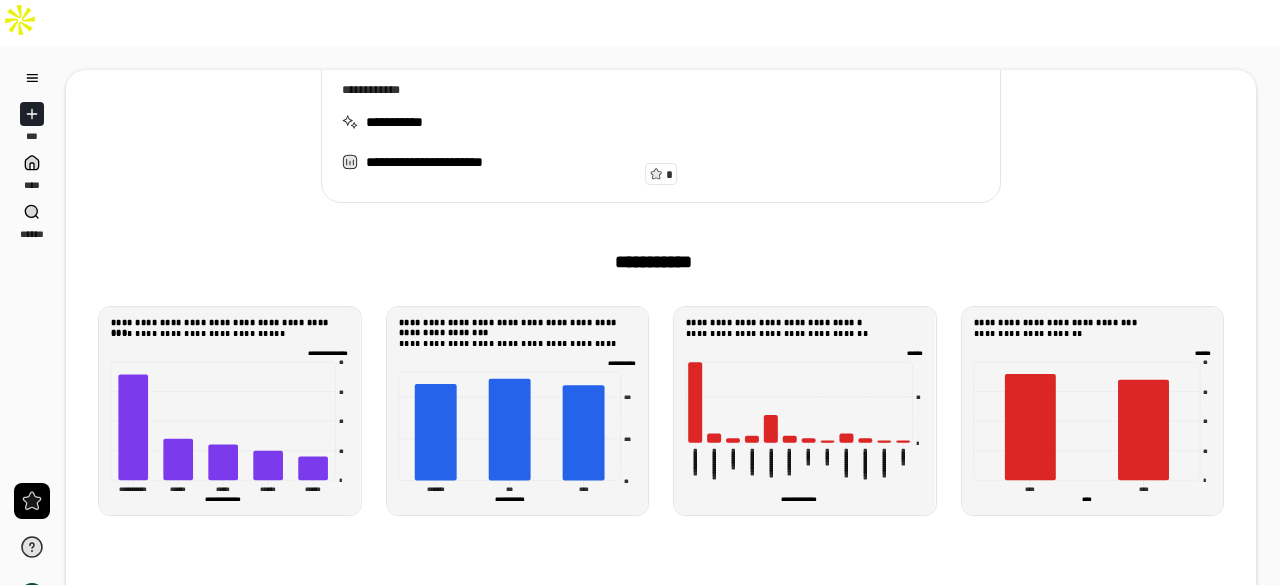 scroll, scrollTop: 397, scrollLeft: 0, axis: vertical 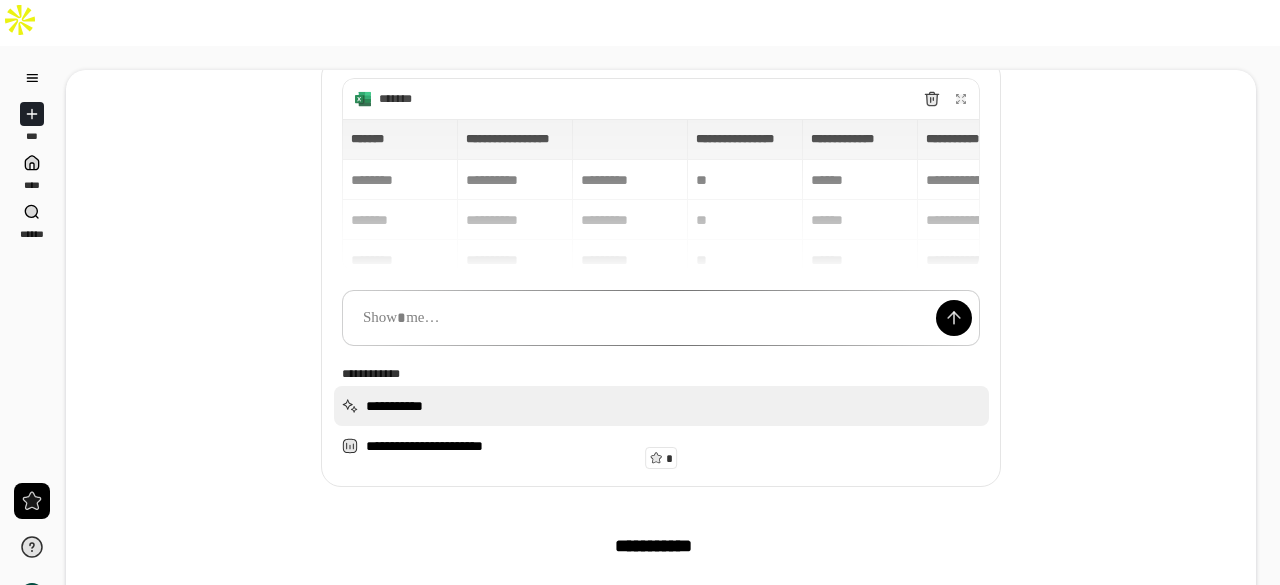 click on "**********" at bounding box center [661, 406] 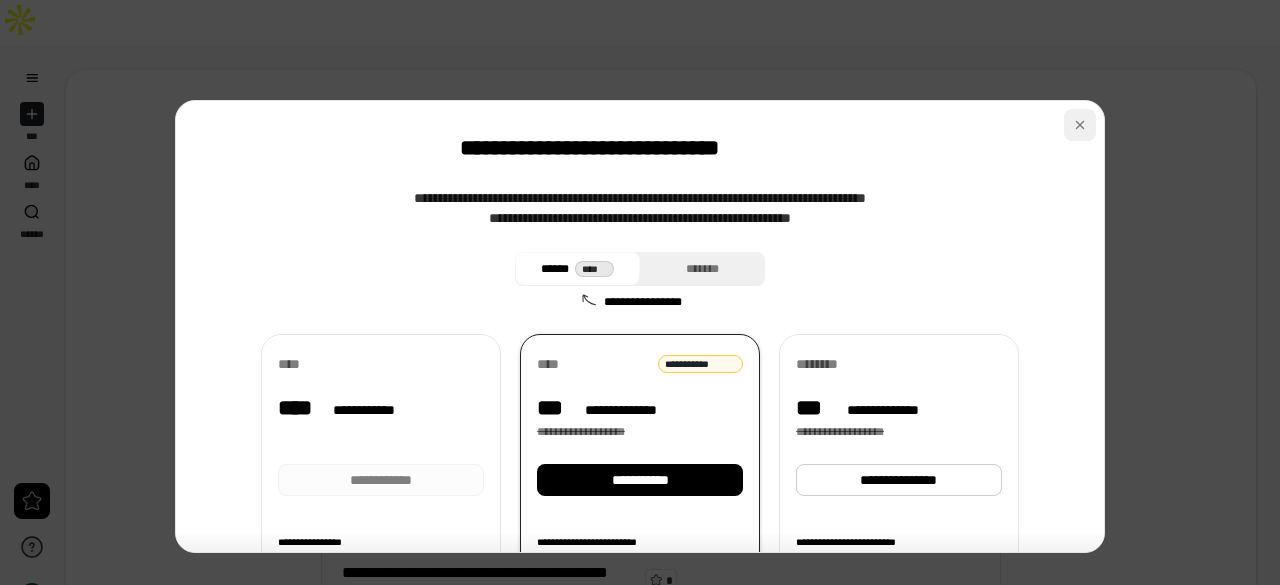 click at bounding box center (1080, 125) 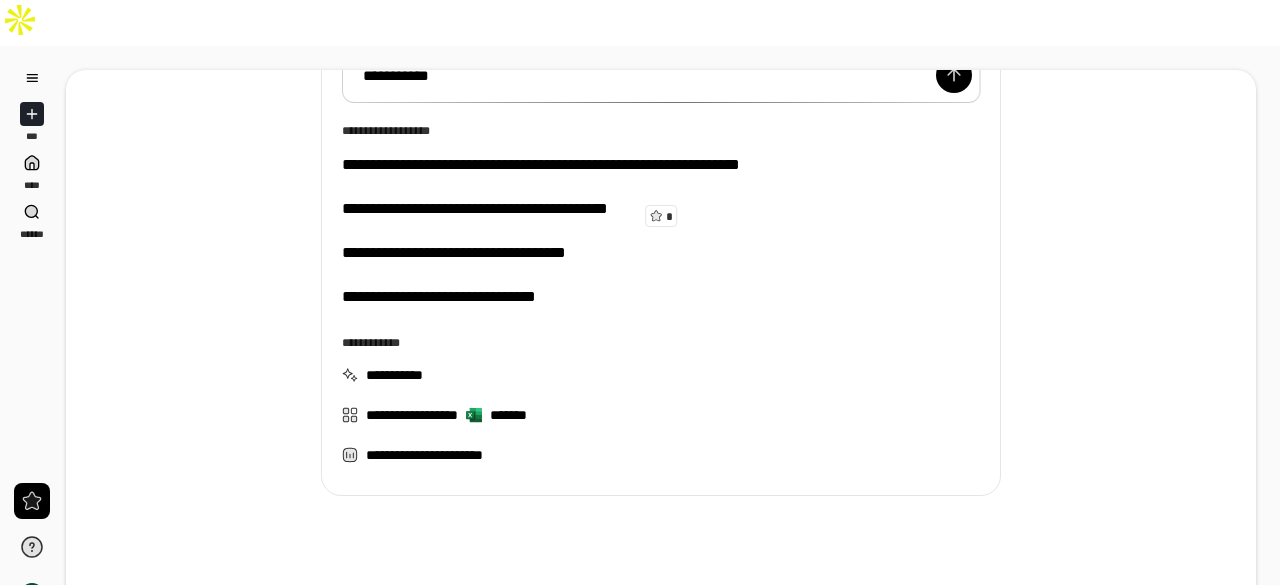 scroll, scrollTop: 372, scrollLeft: 0, axis: vertical 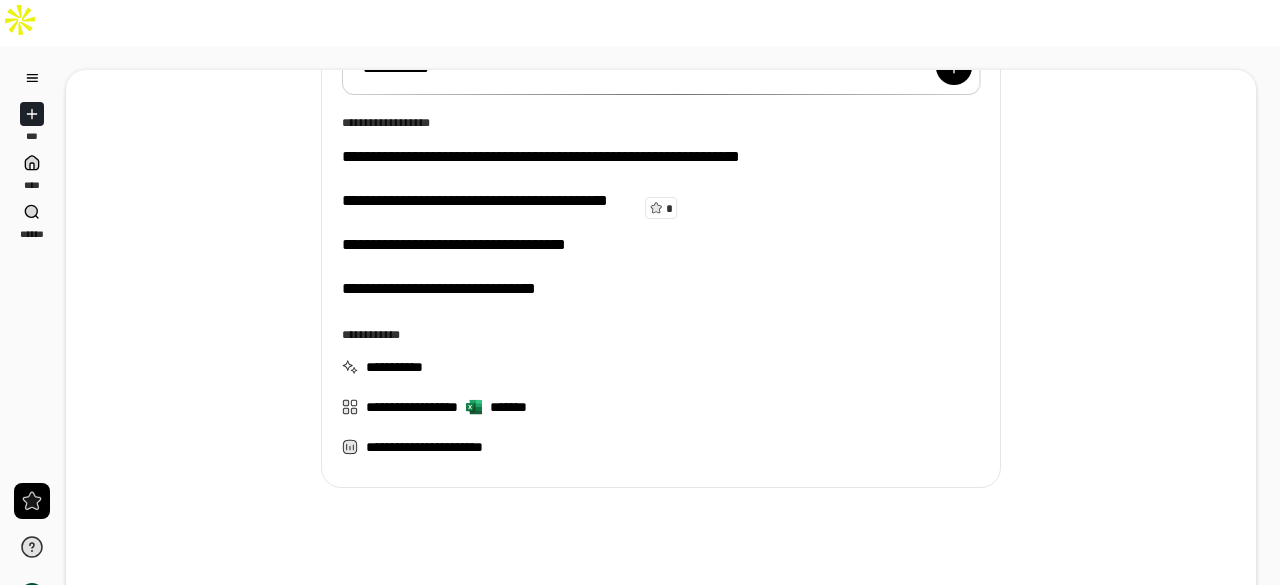 click on "**********" at bounding box center [640, 338] 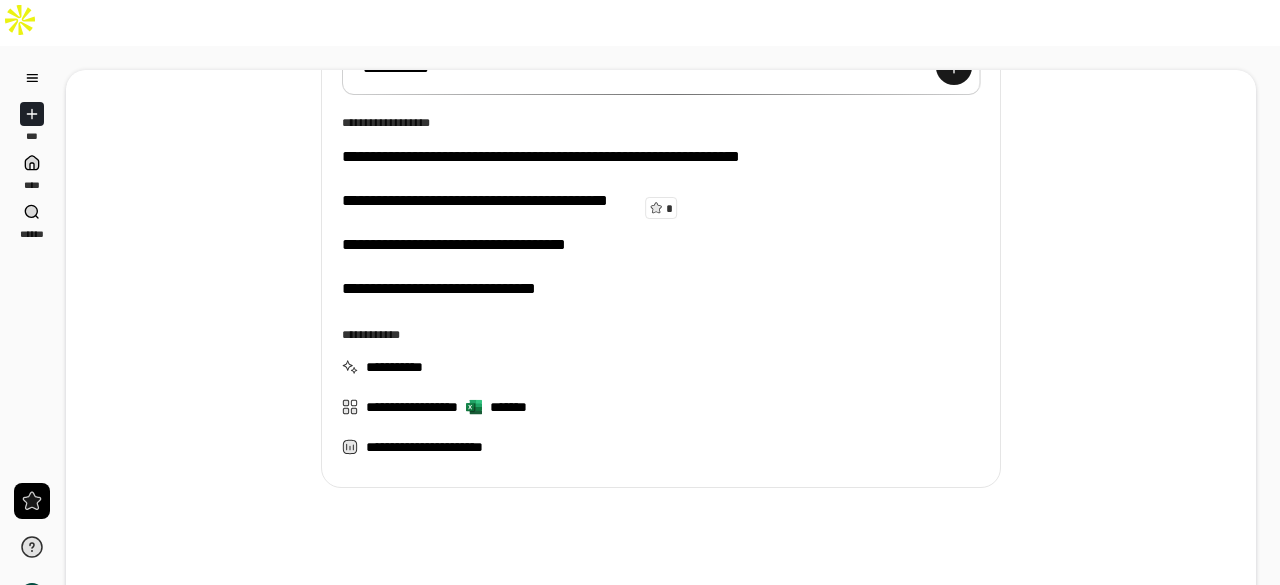 click at bounding box center (954, 67) 